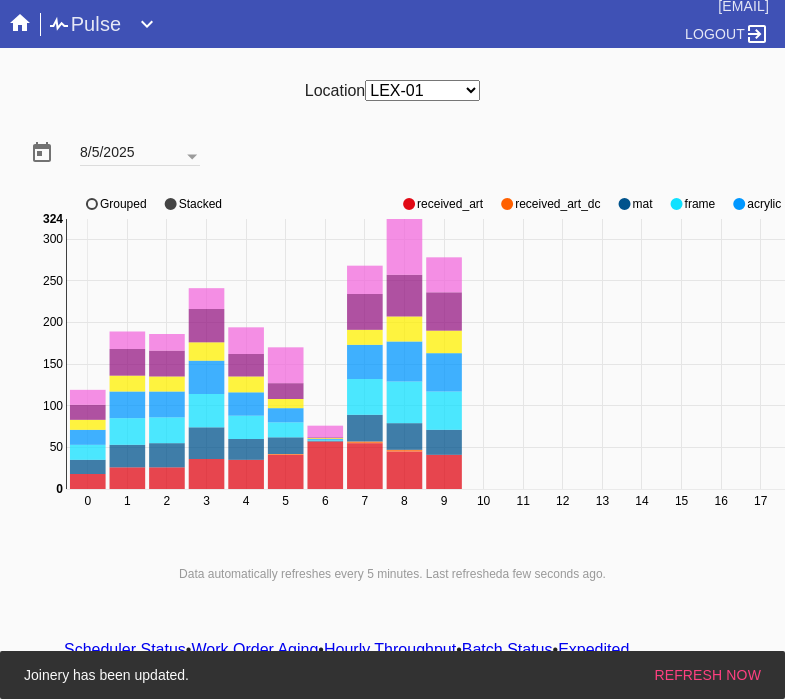 scroll, scrollTop: 0, scrollLeft: 0, axis: both 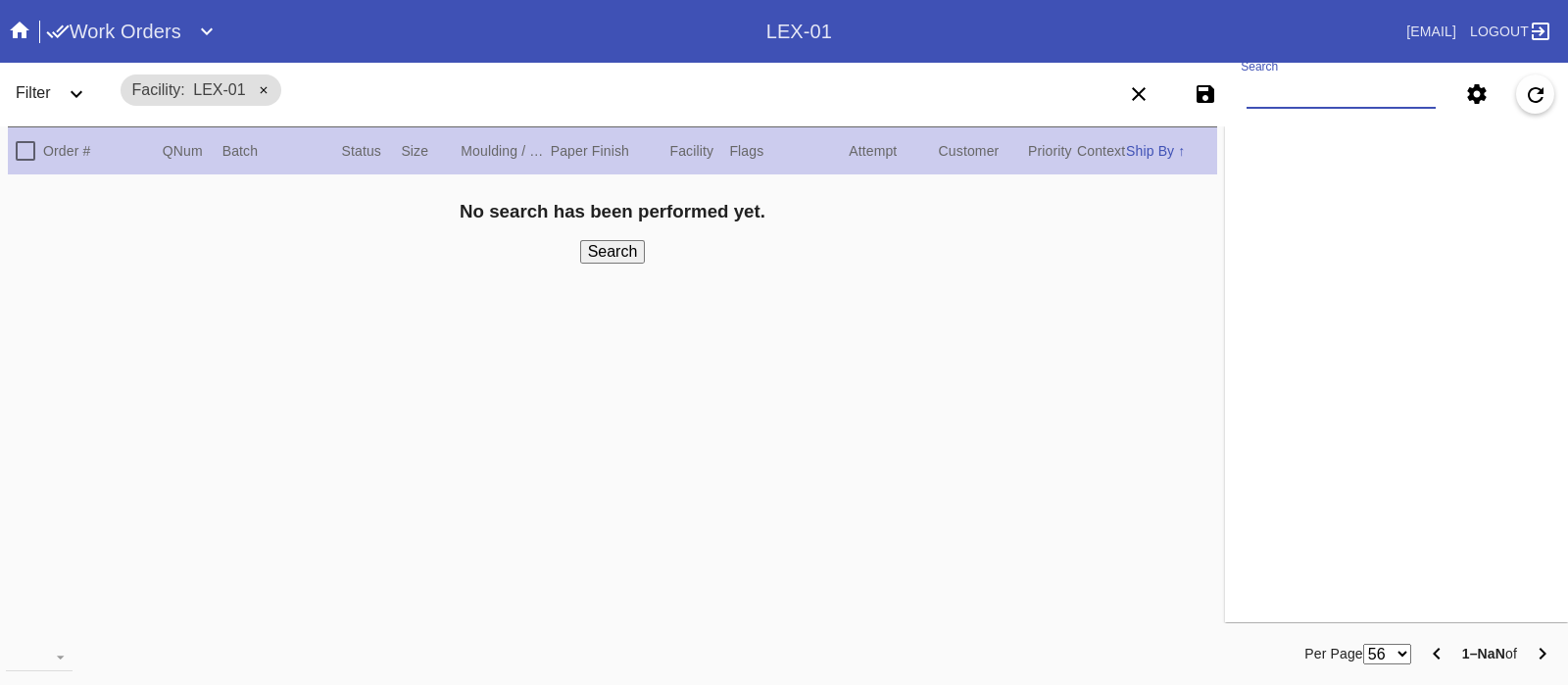 click on "Search" at bounding box center (1341, 94) 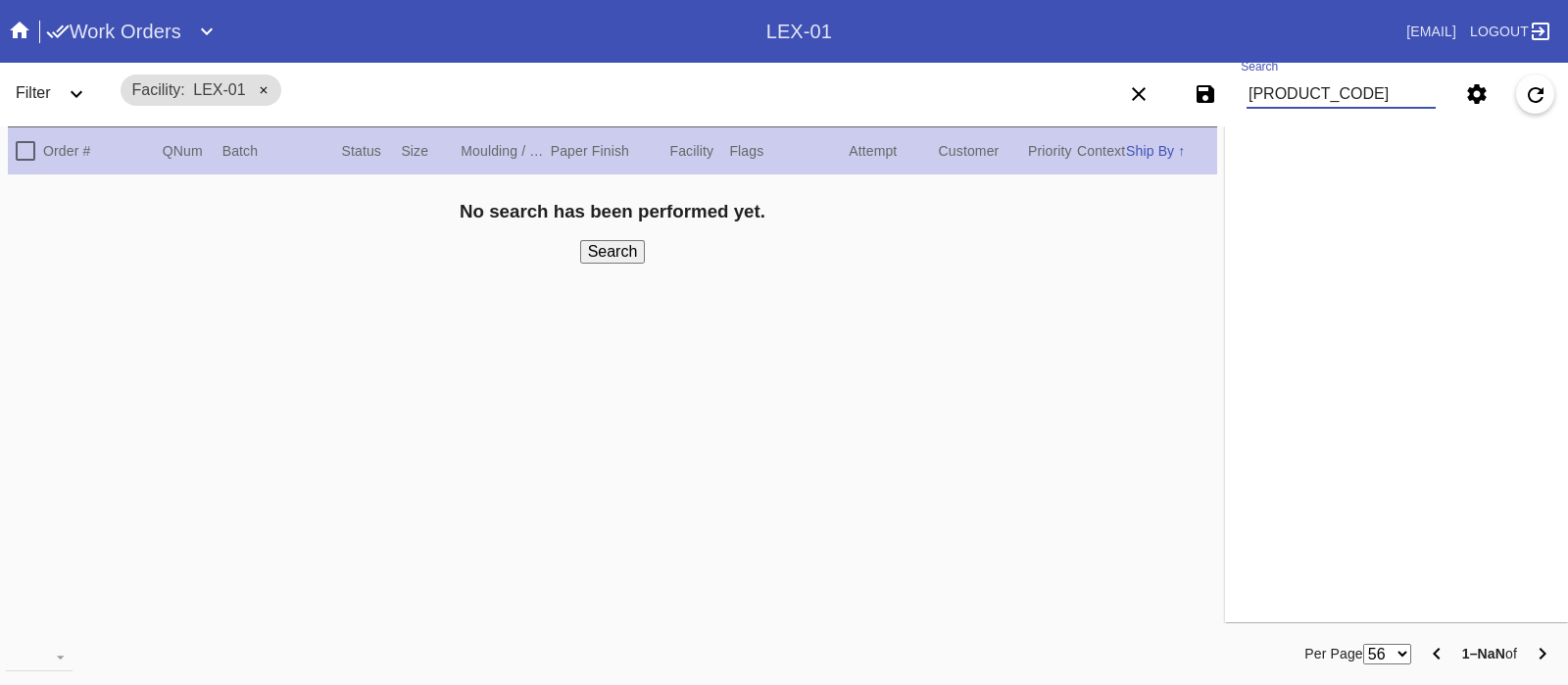type on "W261765234388056" 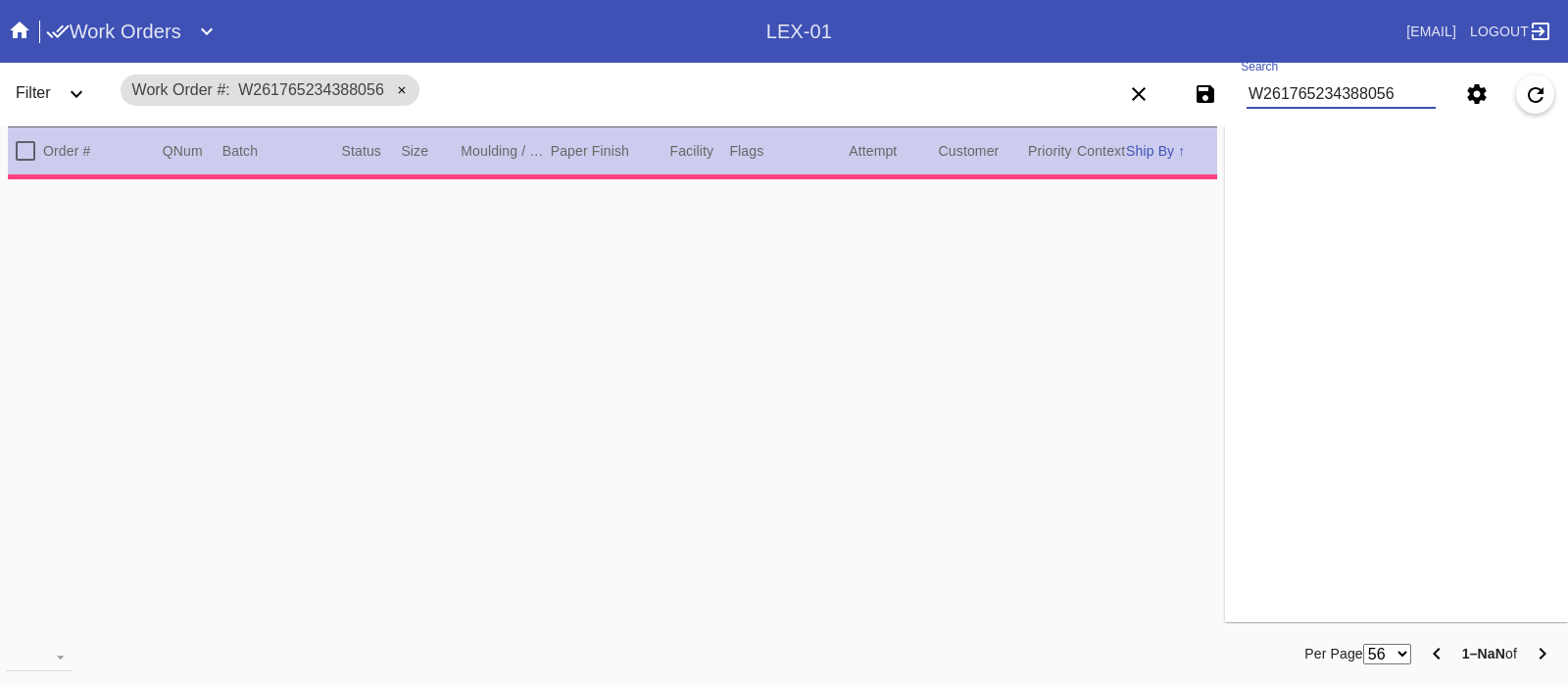 type on "1.5" 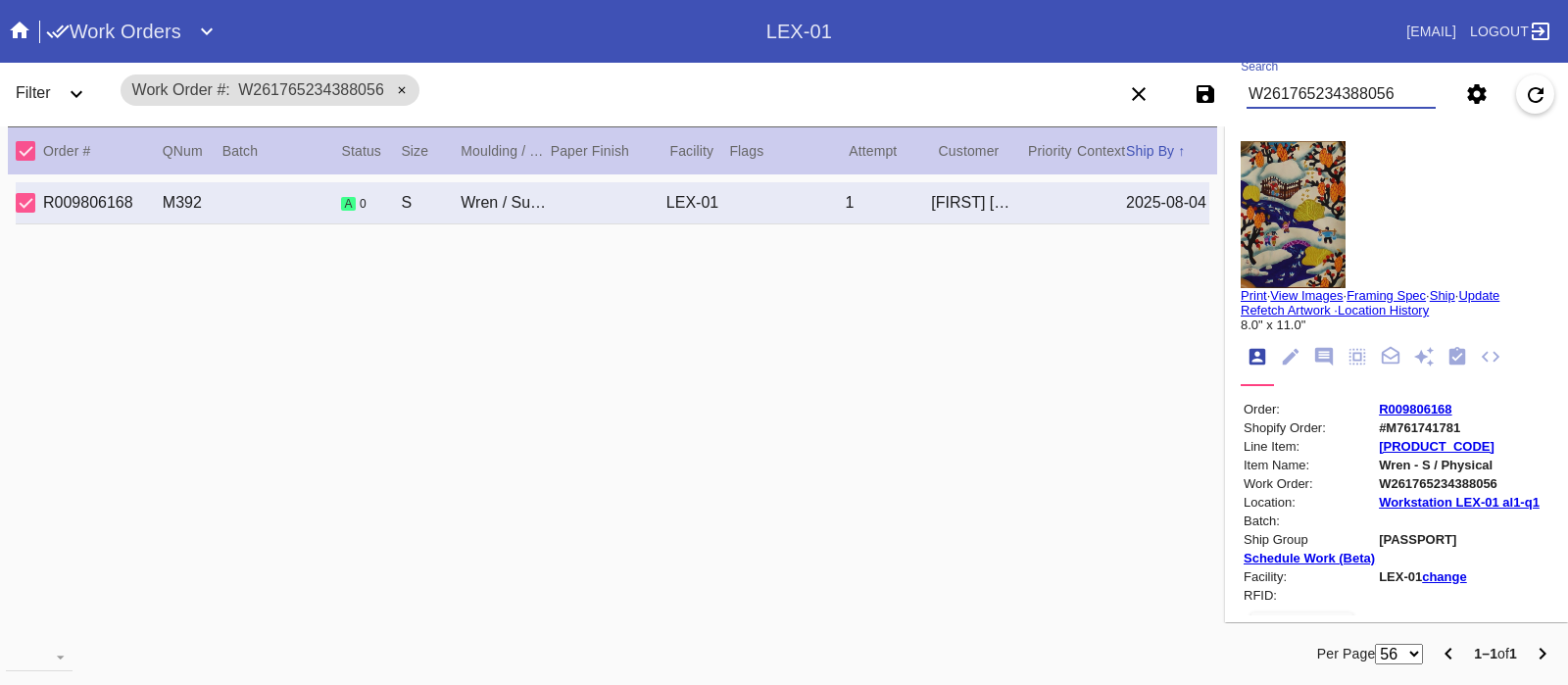 click on "W261765234388056" at bounding box center (1341, 94) 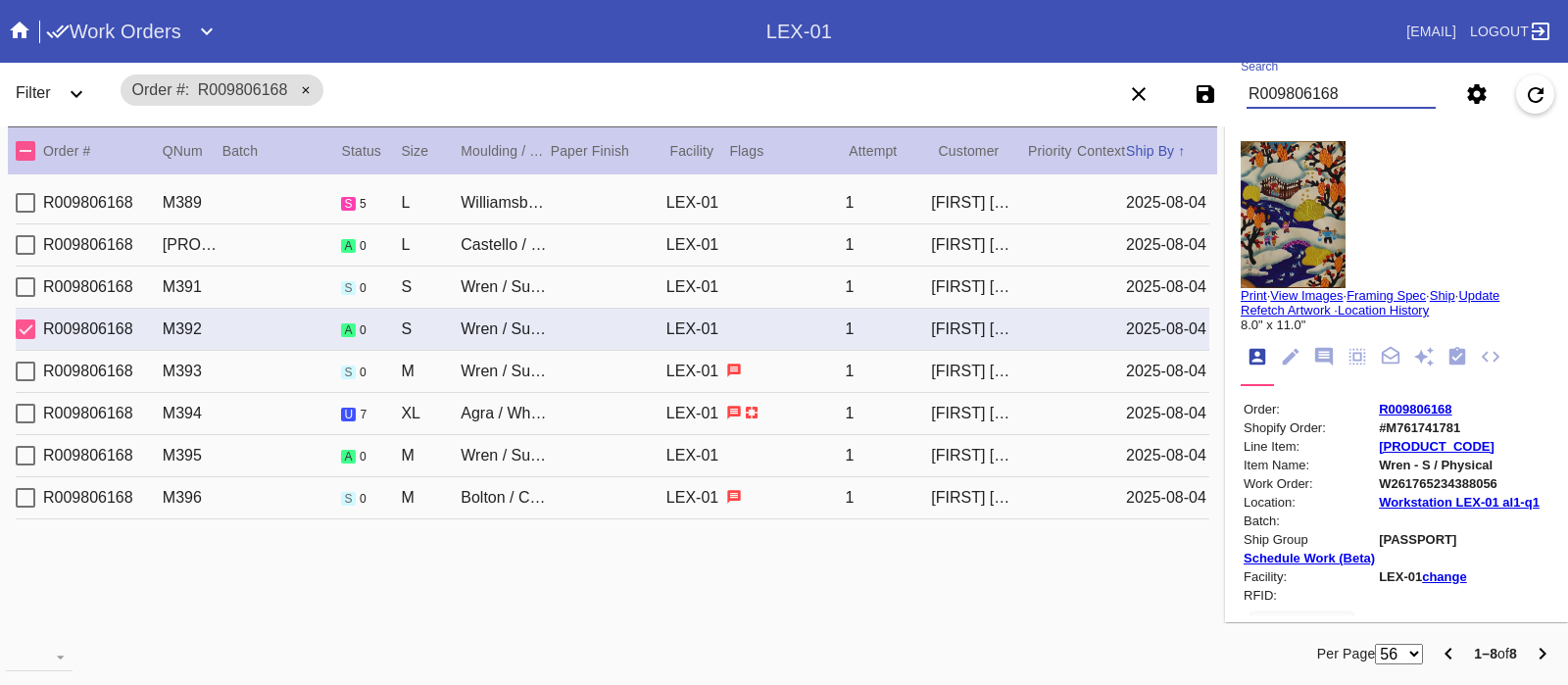 type on "R009806168" 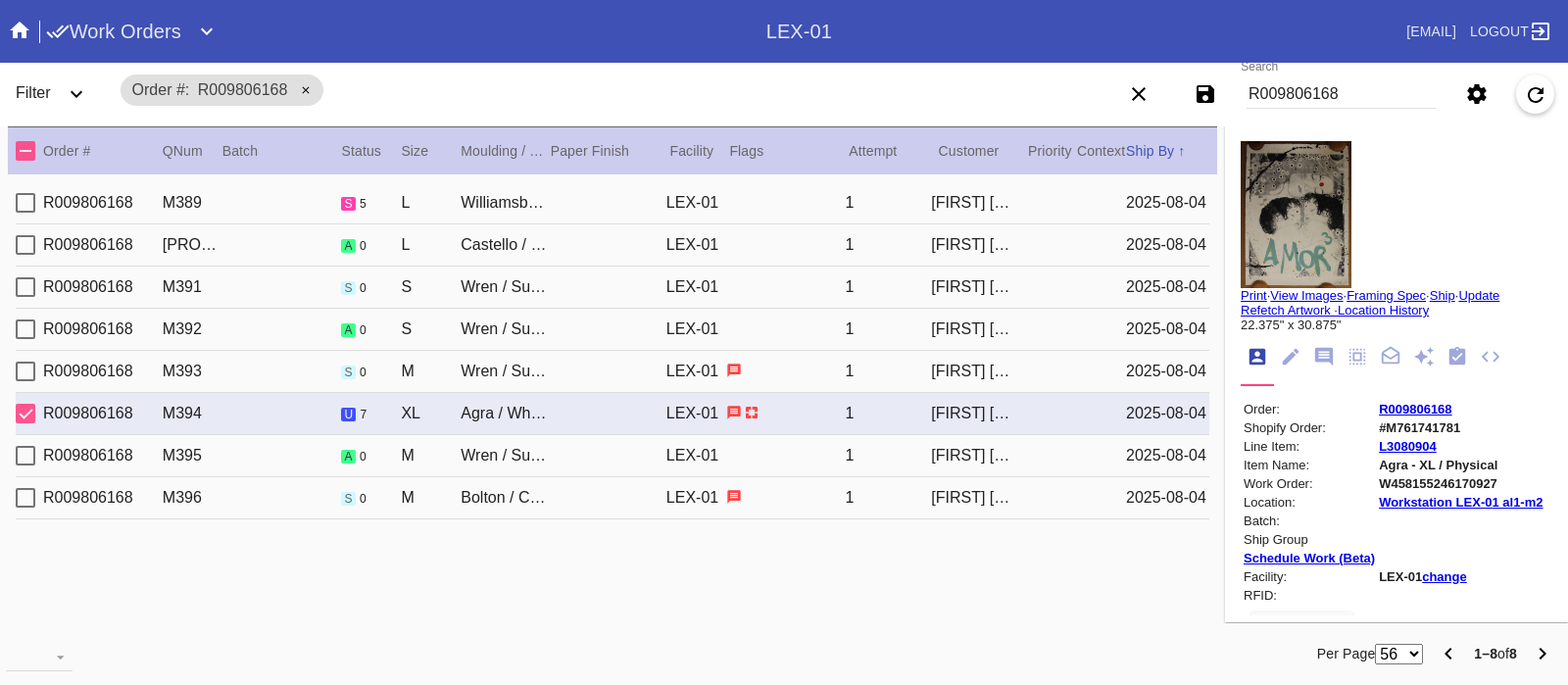 click on "Print" at bounding box center [1253, 295] 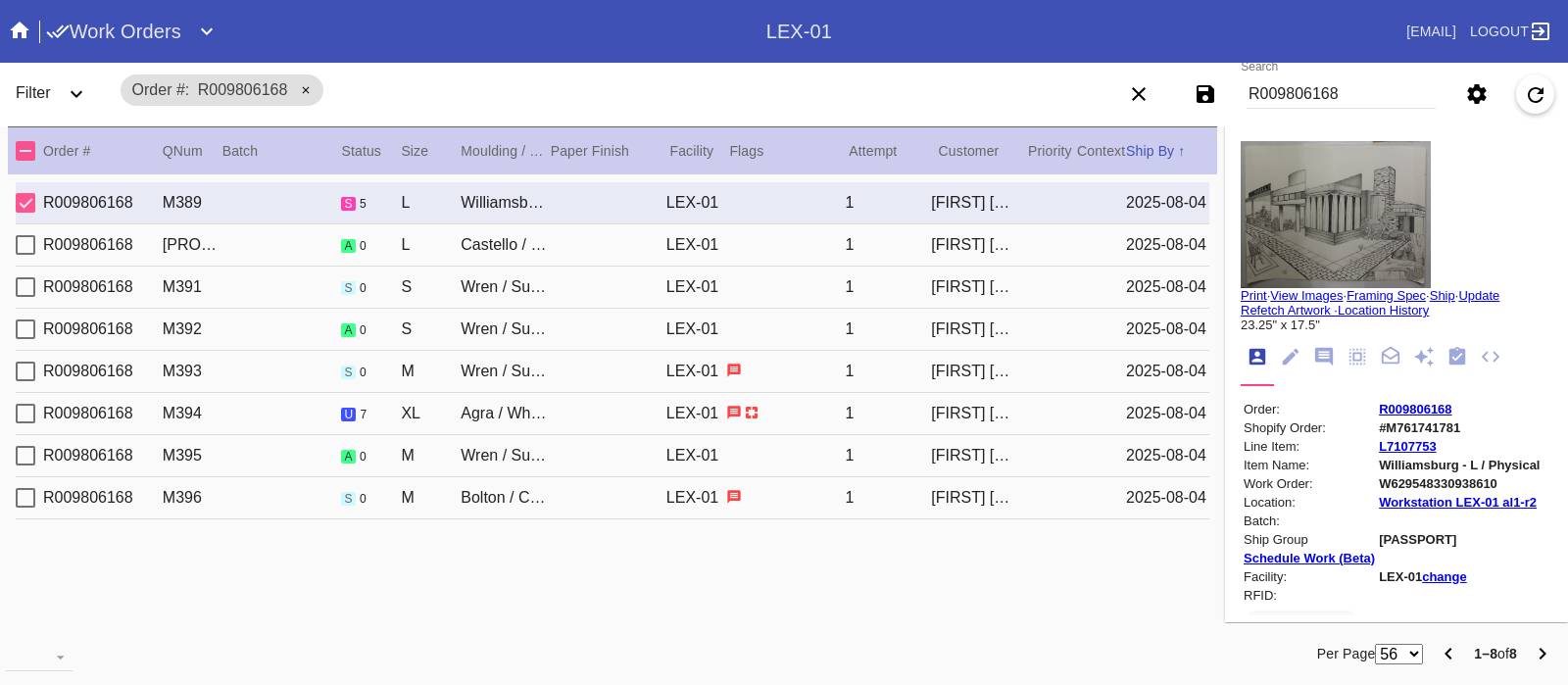click on "Print" at bounding box center [1253, 295] 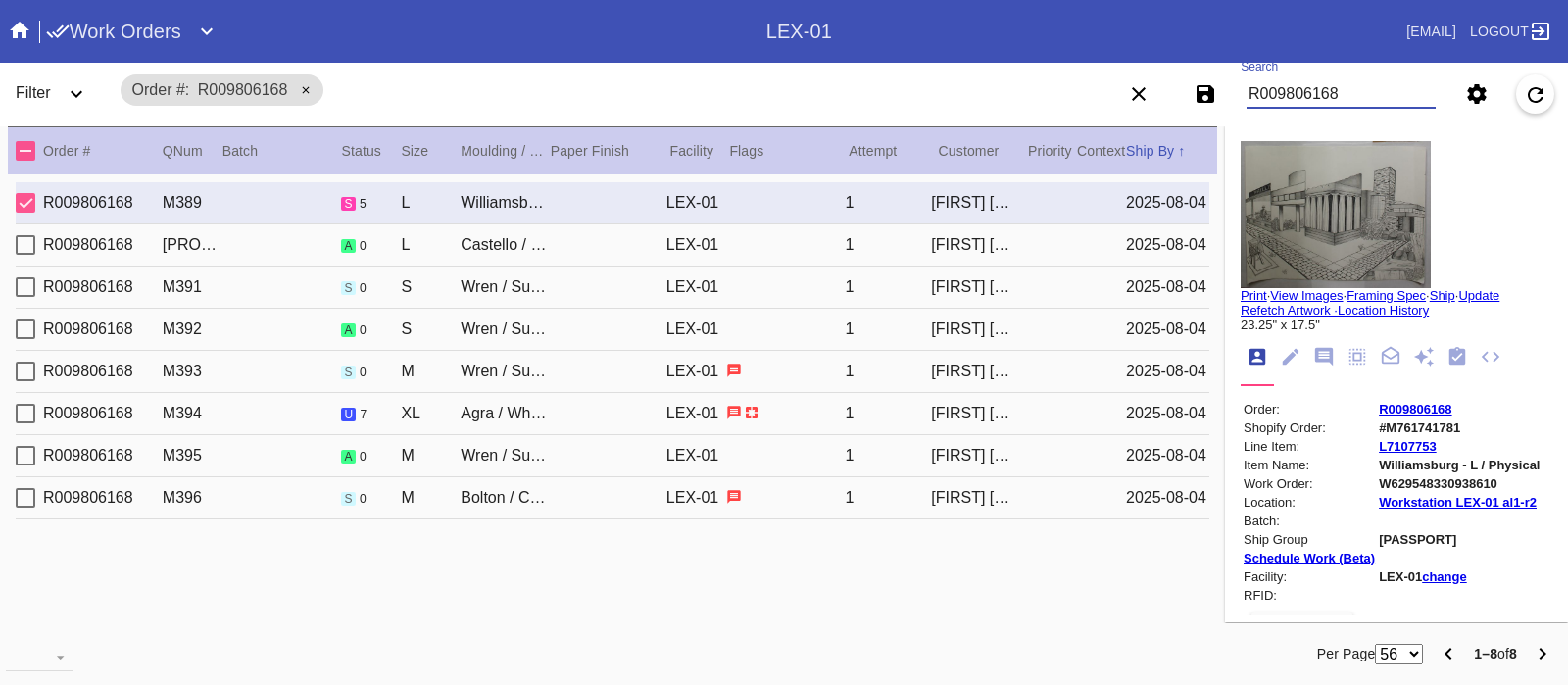 click on "R009806168" at bounding box center [1341, 94] 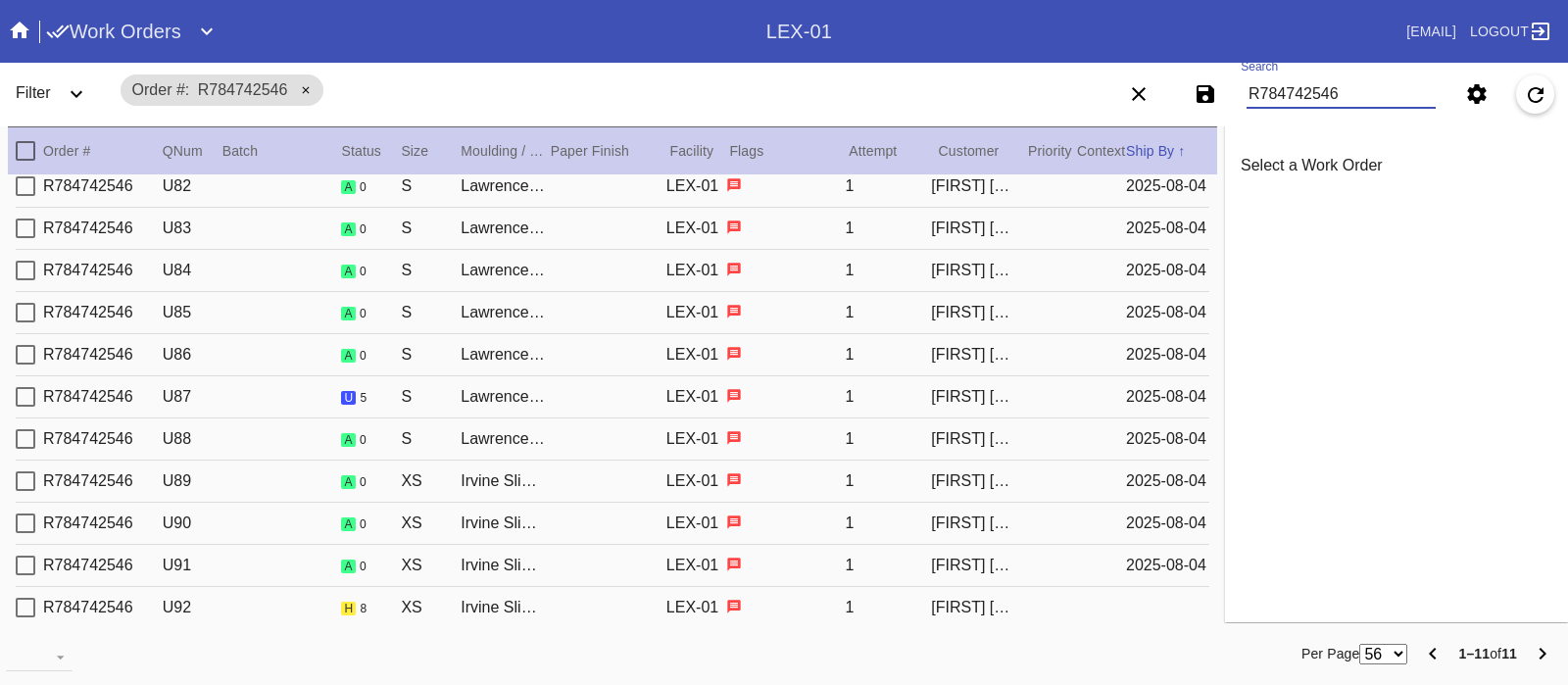 scroll, scrollTop: 0, scrollLeft: 0, axis: both 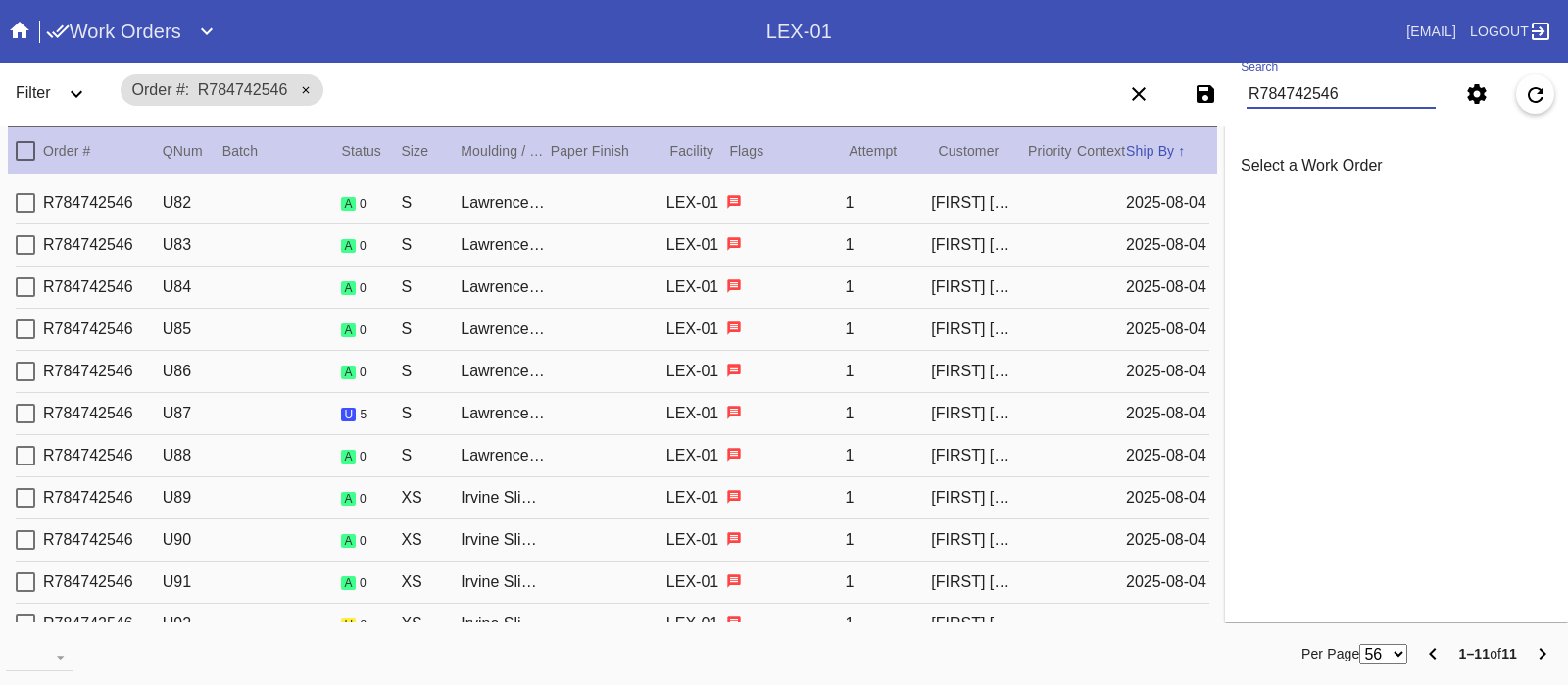 type on "R784742546" 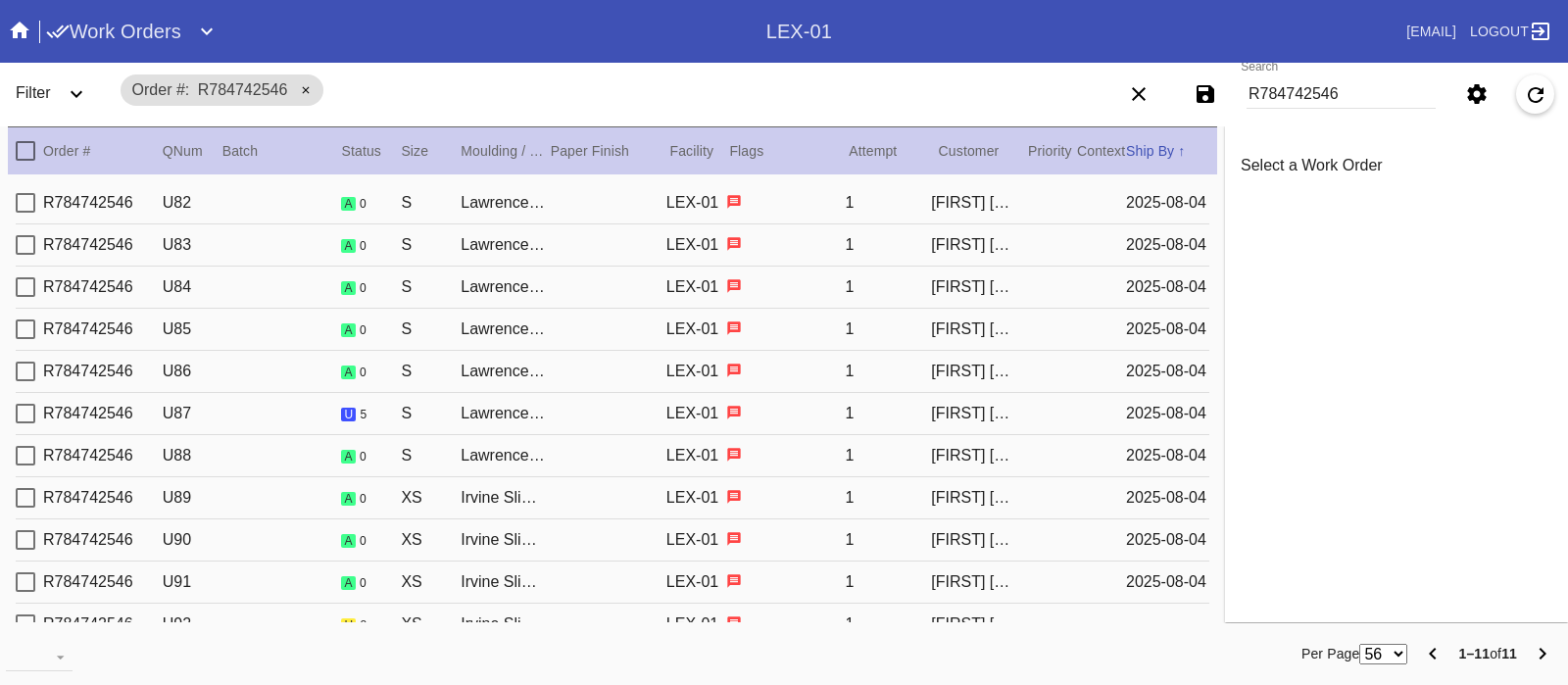 click on "[PASSPORT] U87 u   5 S Lawrence / Dove White LEX-01 1 [FIRST] [LAST]
[DATE]" at bounding box center (612, 414) 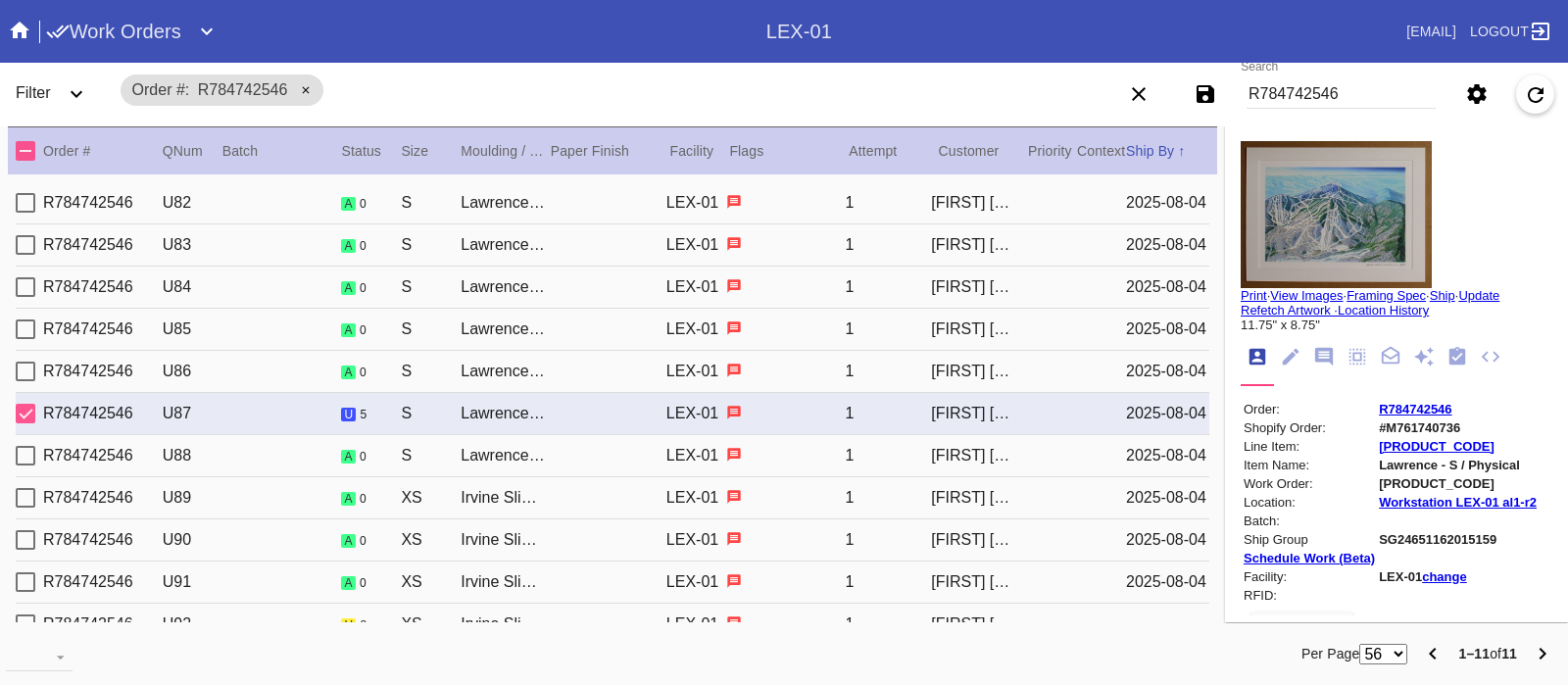 click on "Print" at bounding box center [1253, 295] 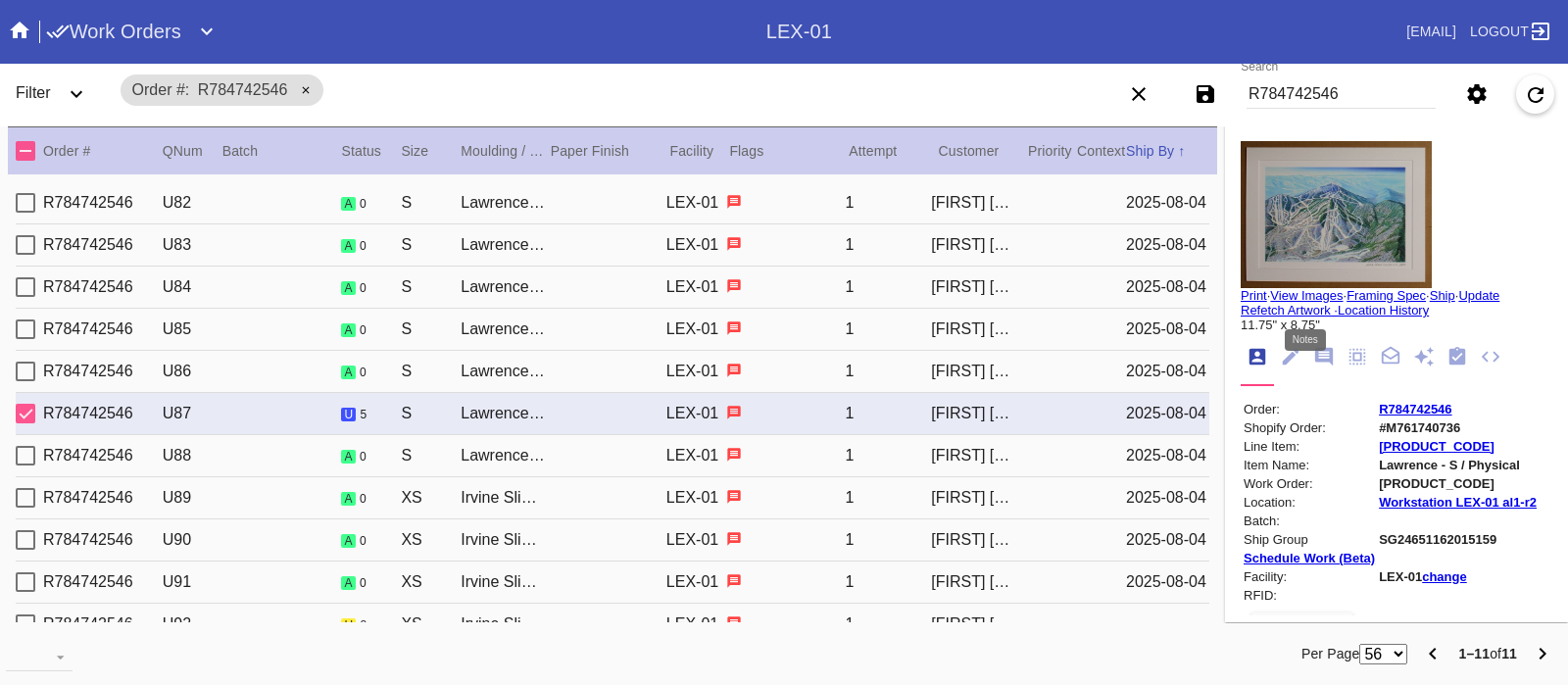 click 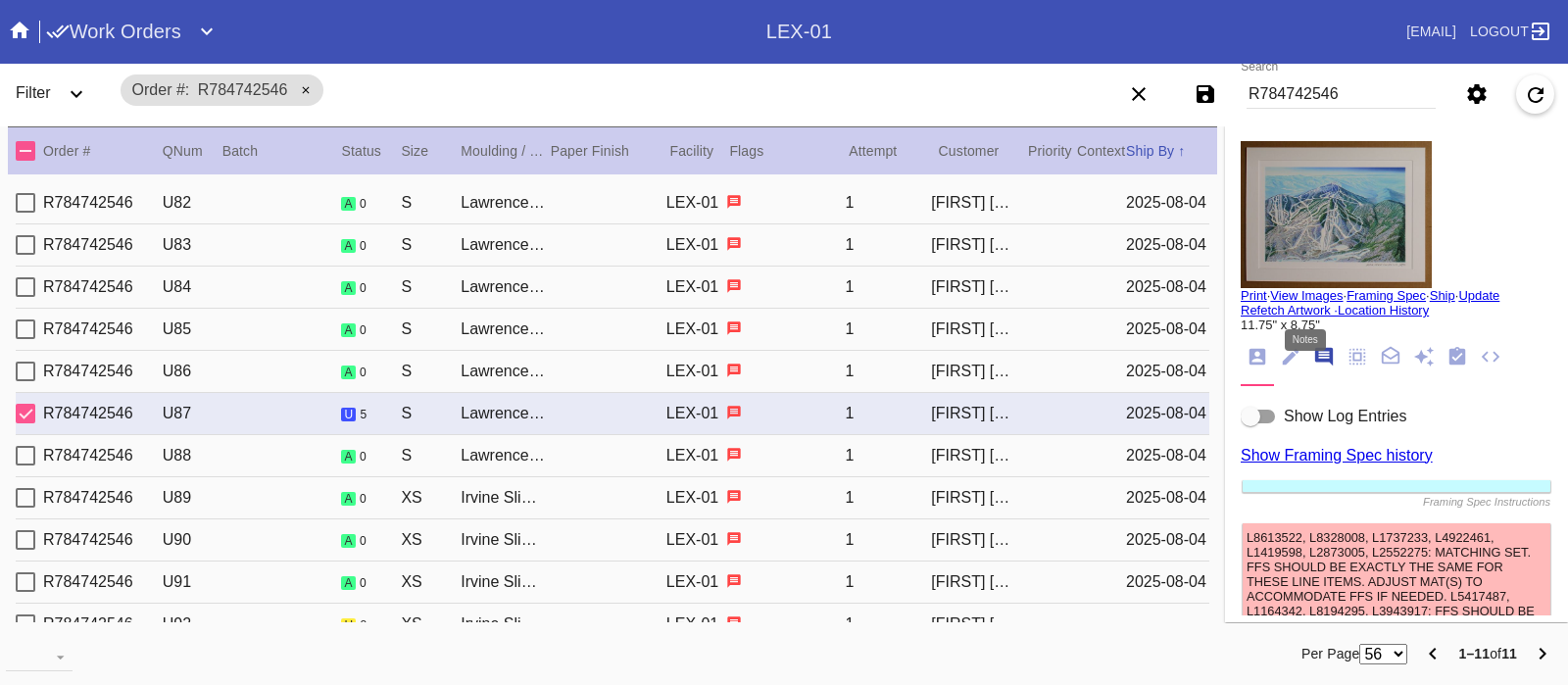 scroll, scrollTop: 120, scrollLeft: 0, axis: vertical 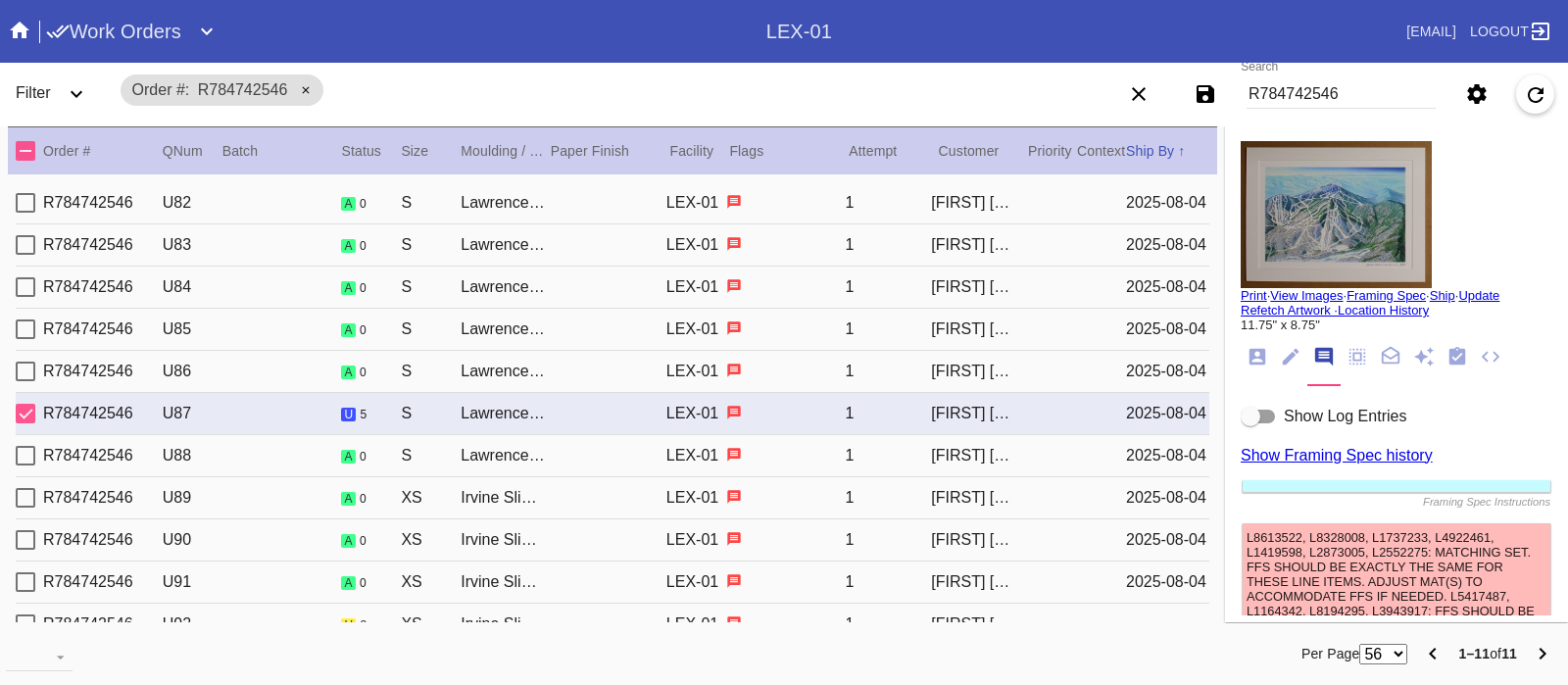 click at bounding box center [1258, 416] 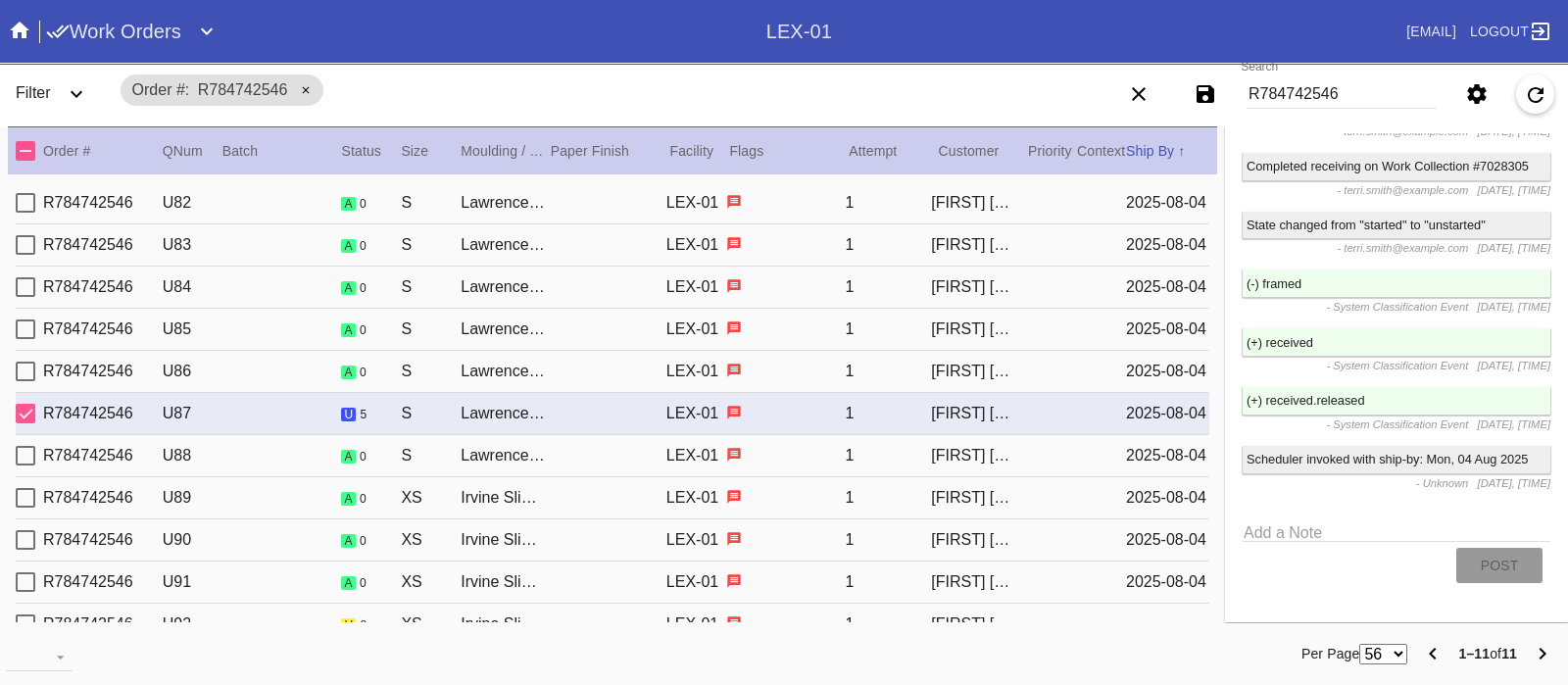 scroll, scrollTop: 5448, scrollLeft: 0, axis: vertical 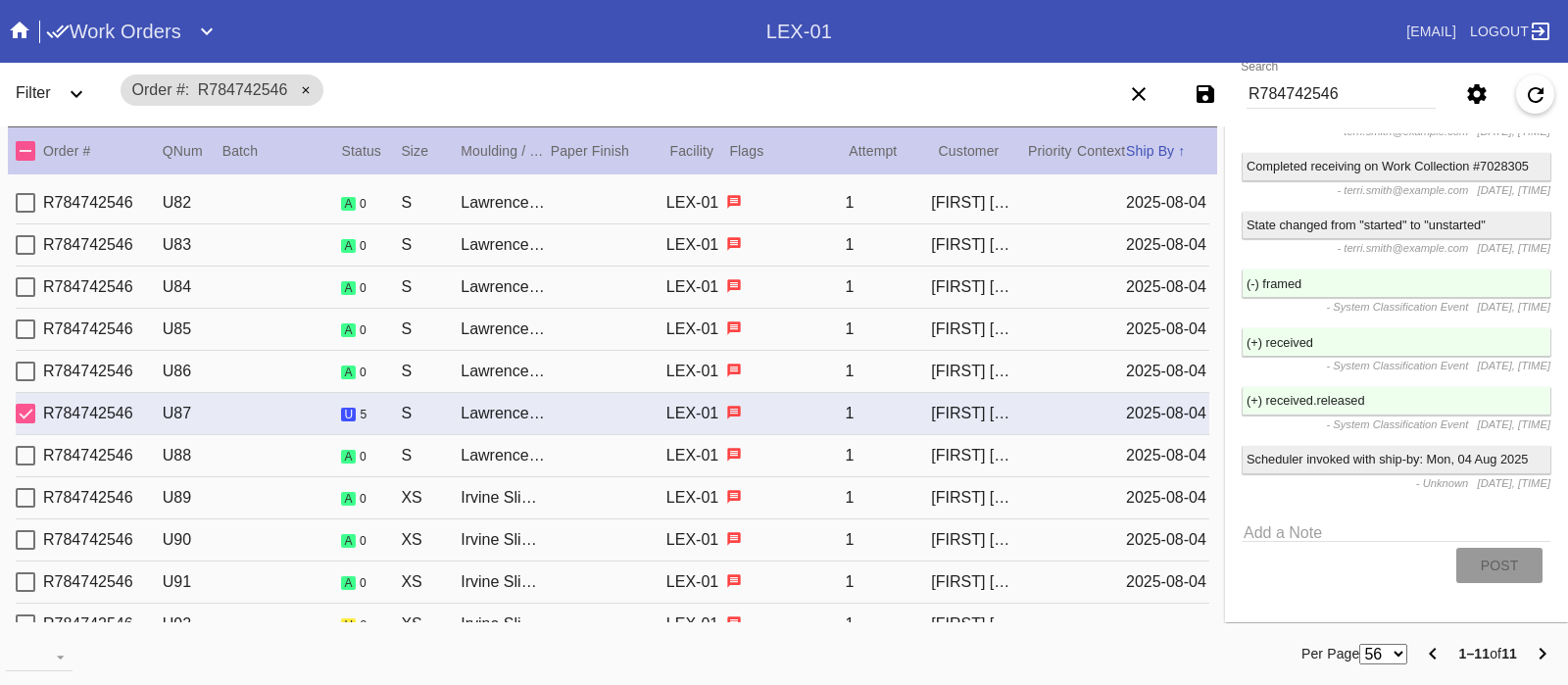 click on "R784742546" at bounding box center [1341, 94] 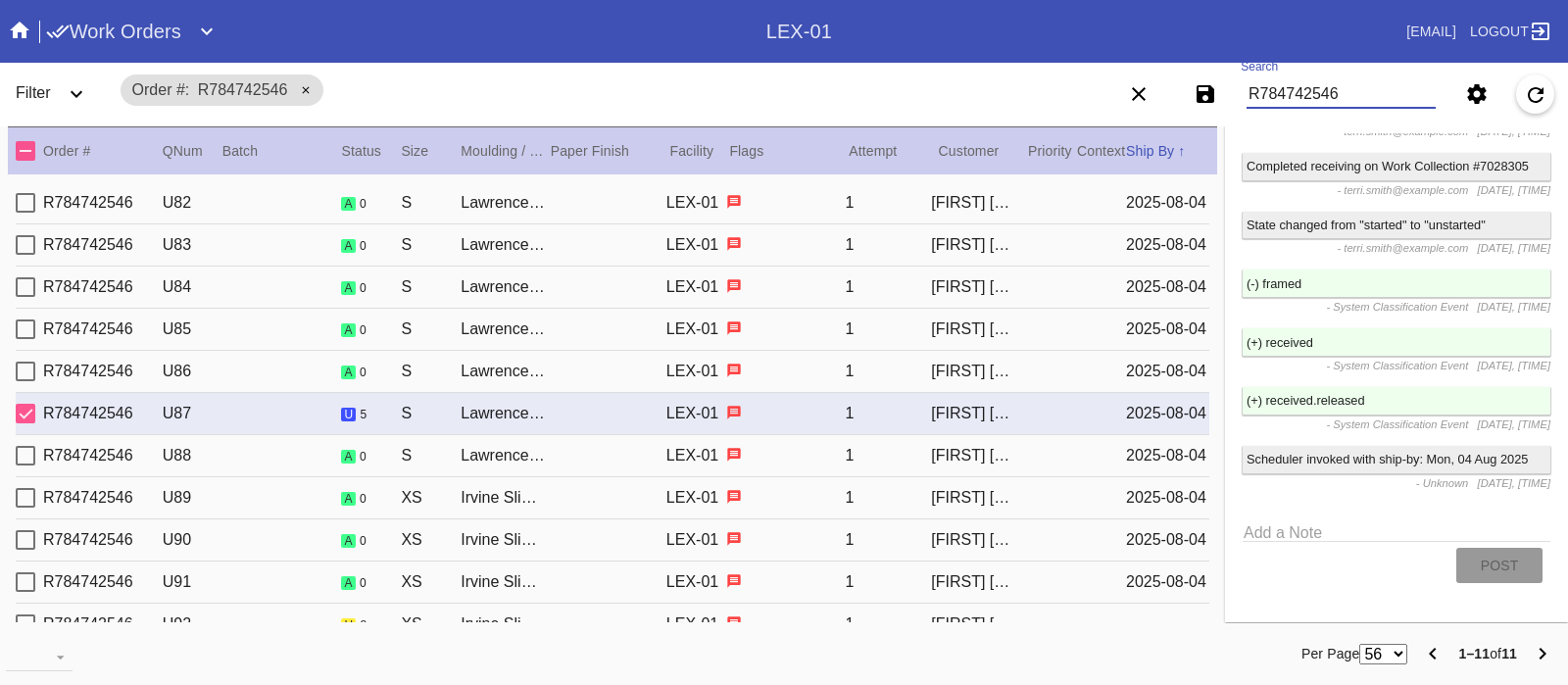 click on "R784742546" at bounding box center [1341, 94] 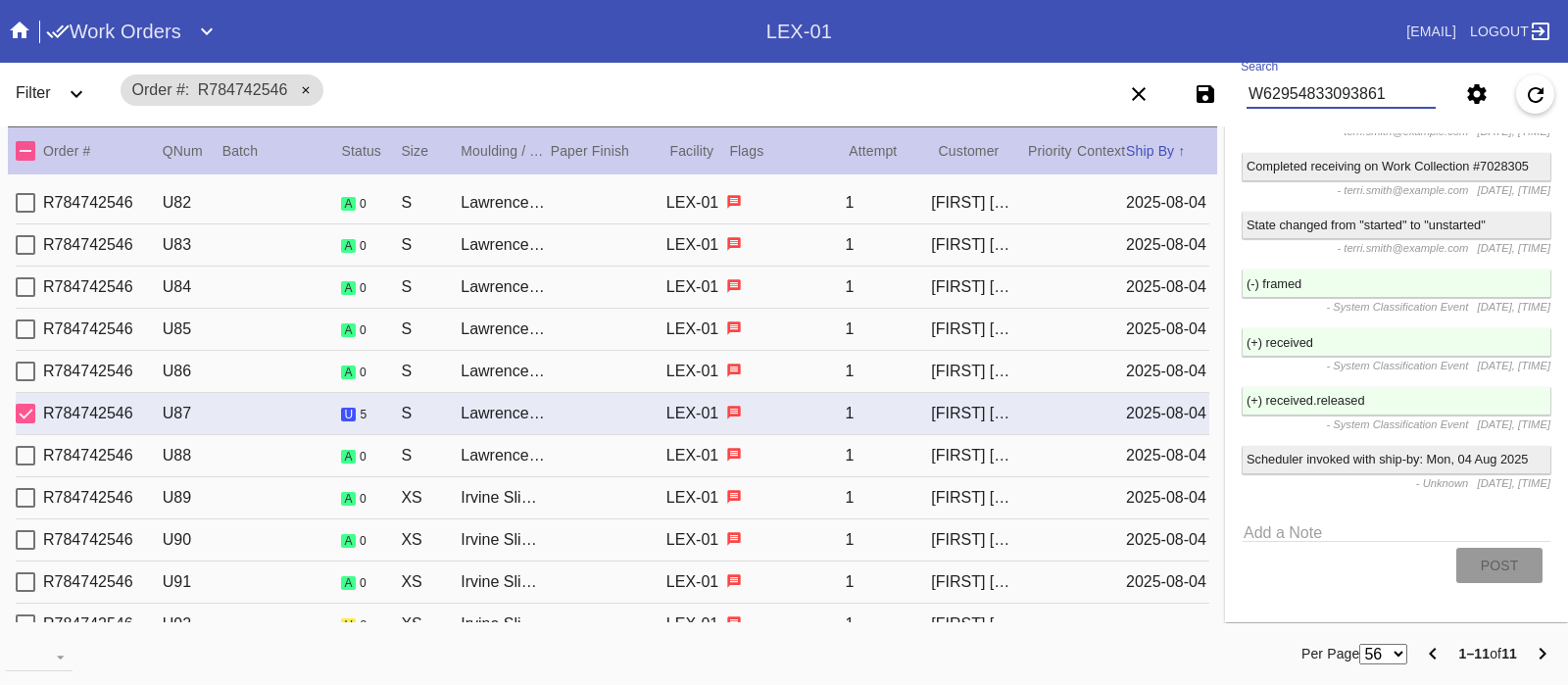 type on "W629548330938610" 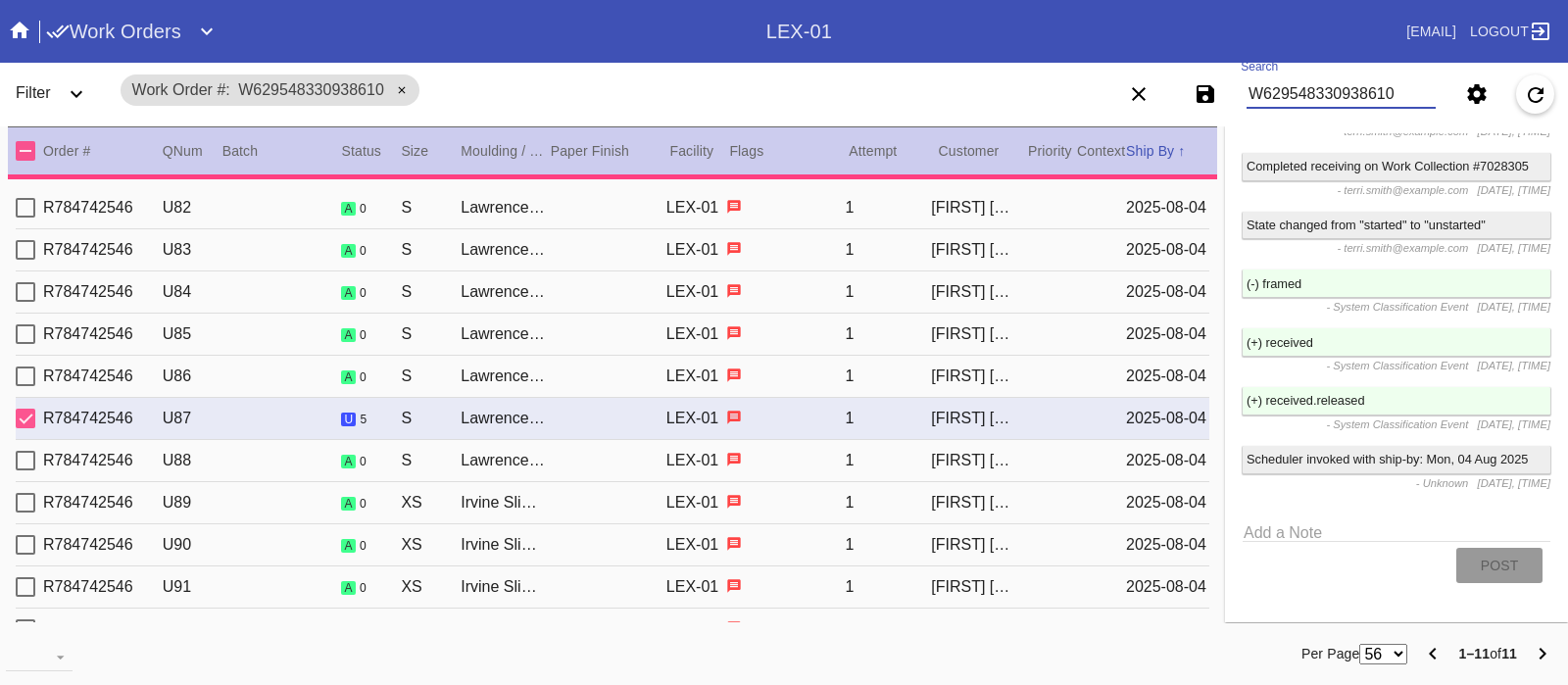 type on "3.0" 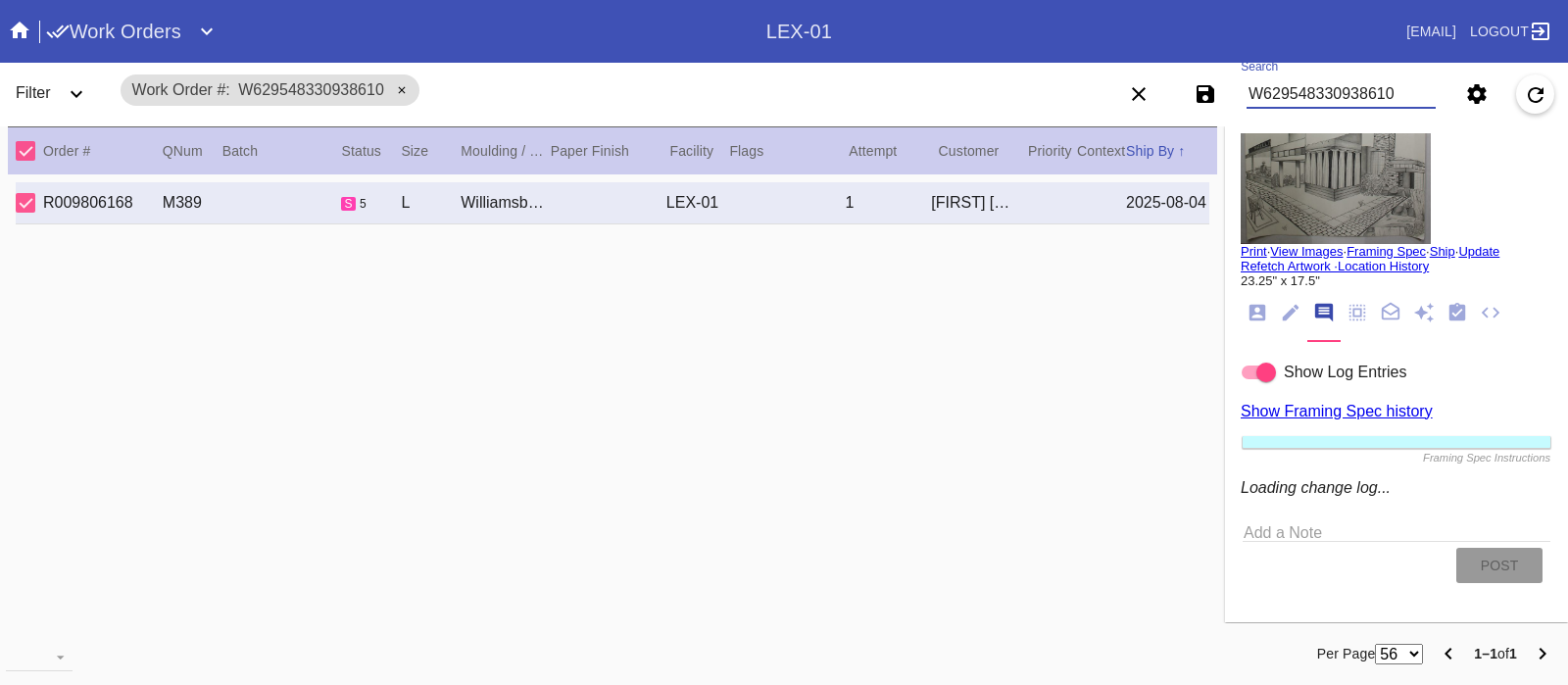 scroll, scrollTop: 3664, scrollLeft: 0, axis: vertical 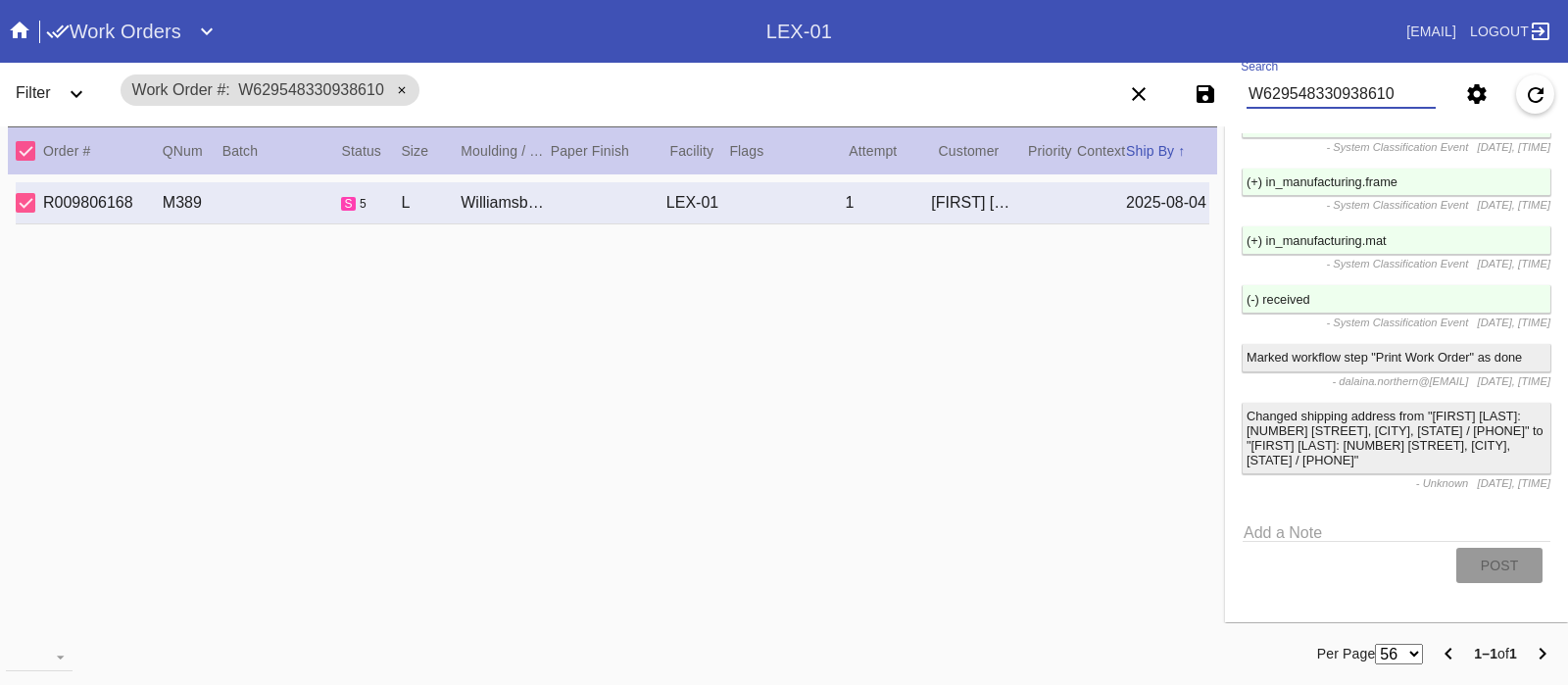 type on "W629548330938610" 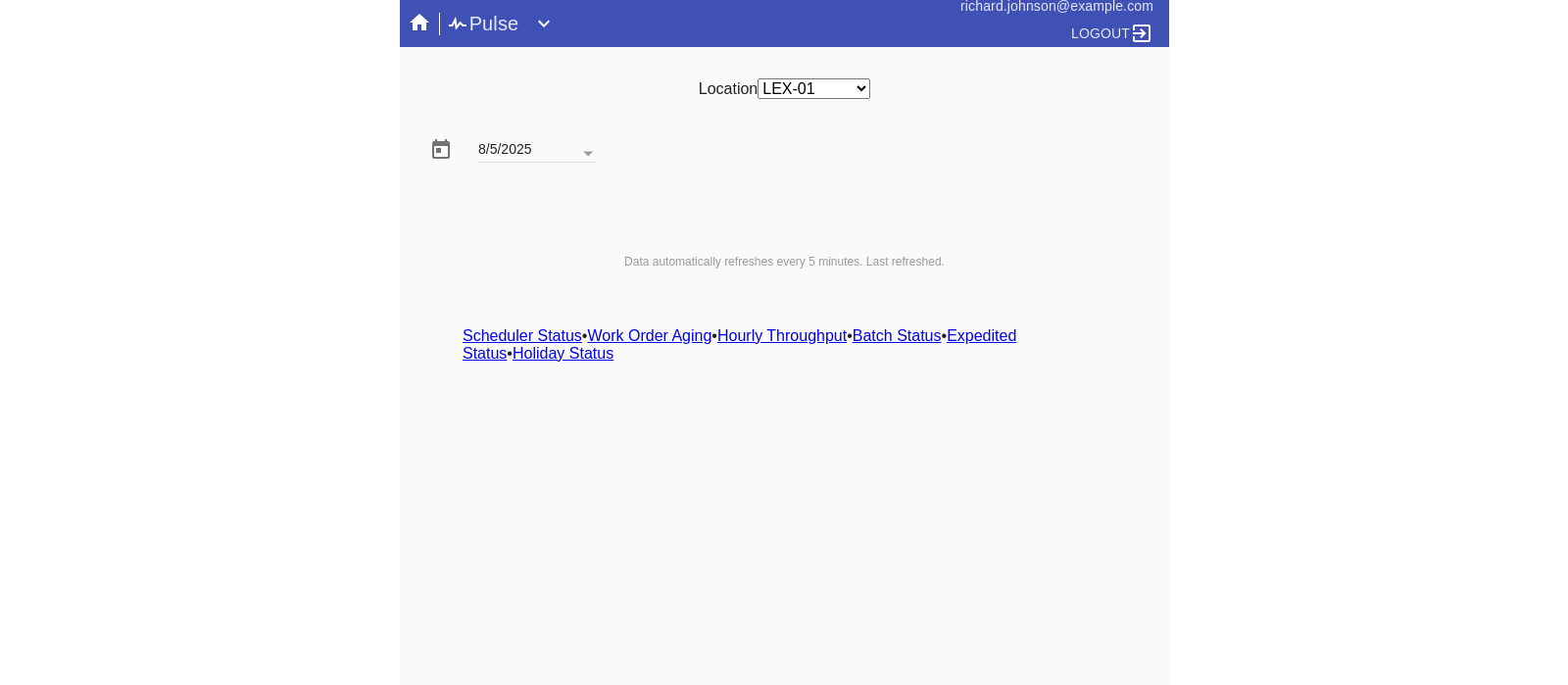 scroll, scrollTop: 0, scrollLeft: 0, axis: both 